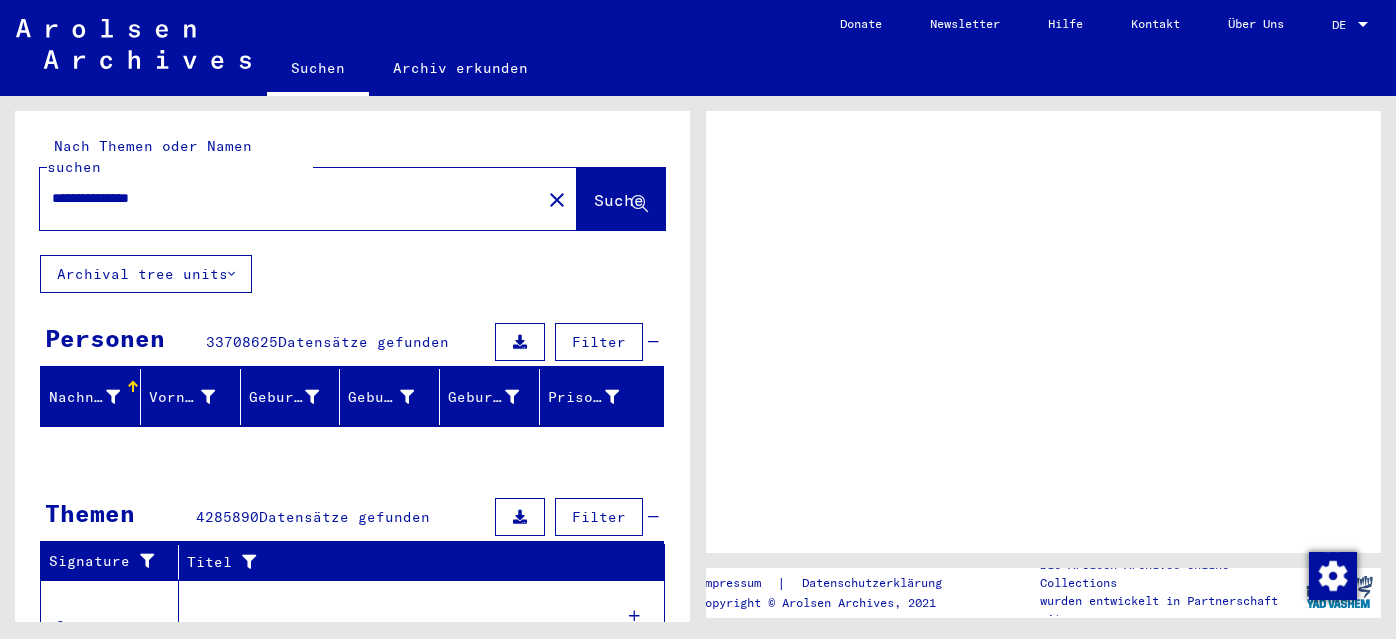 scroll, scrollTop: 0, scrollLeft: 0, axis: both 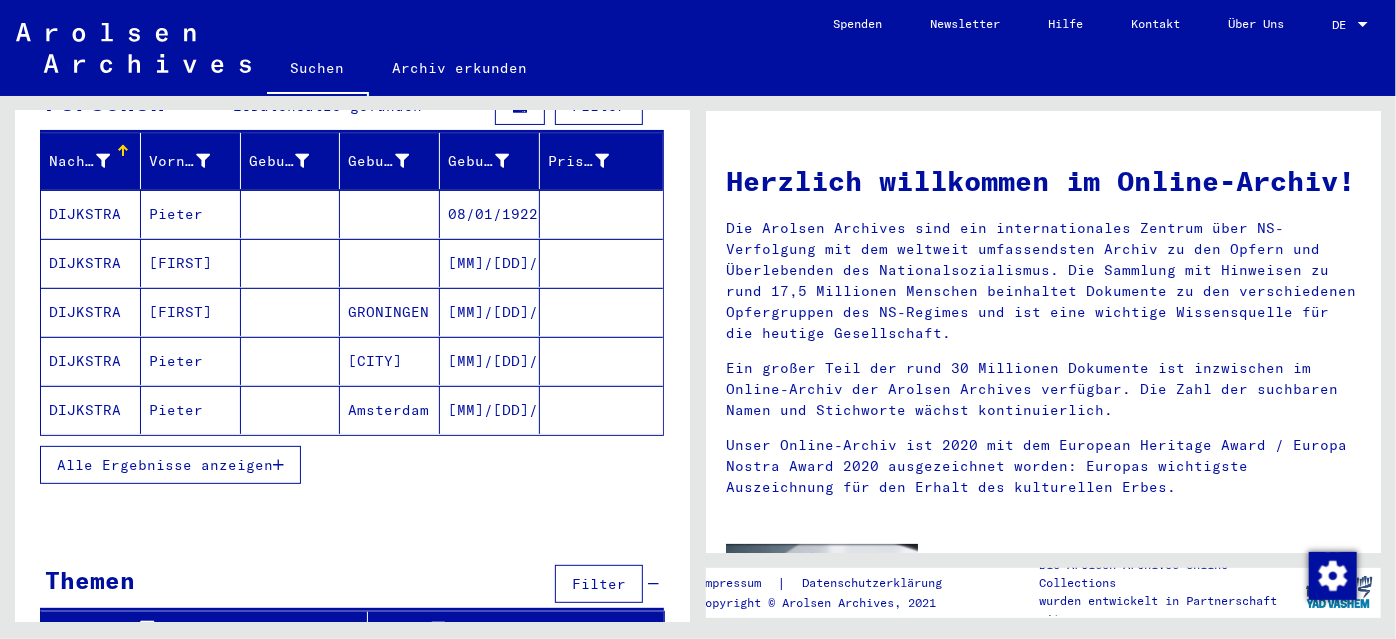 click on "Alle Ergebnisse anzeigen" at bounding box center [165, 465] 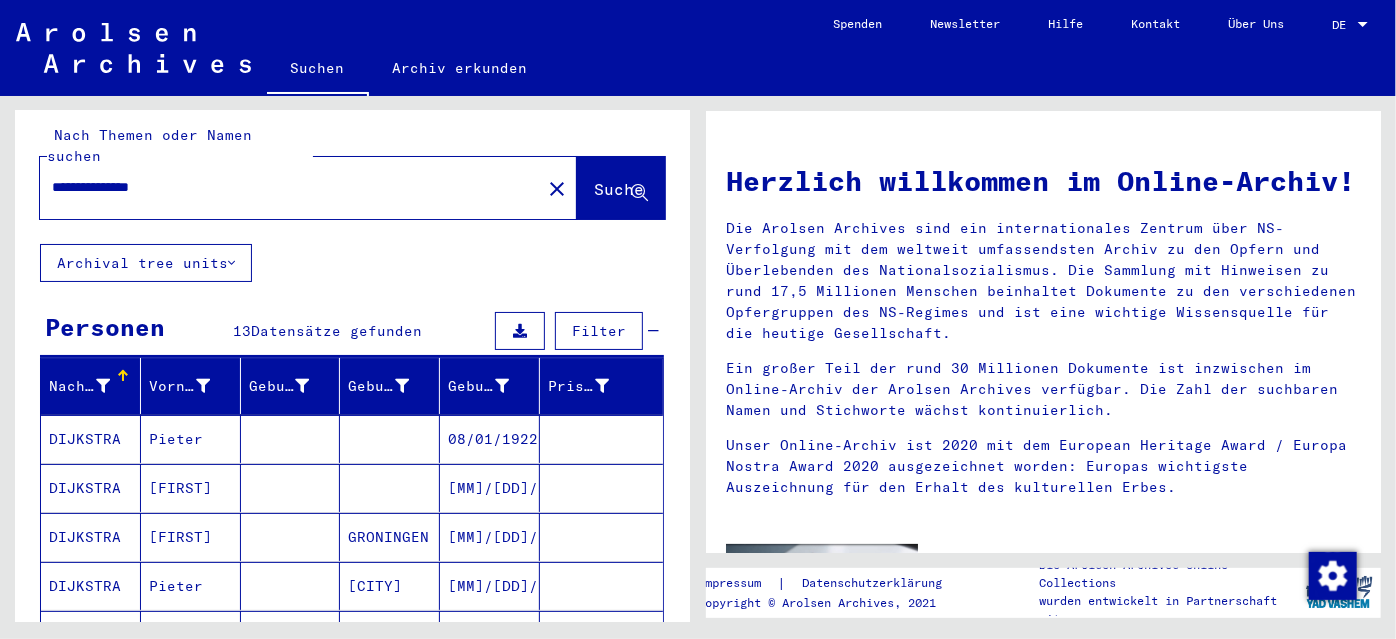 scroll, scrollTop: 0, scrollLeft: 0, axis: both 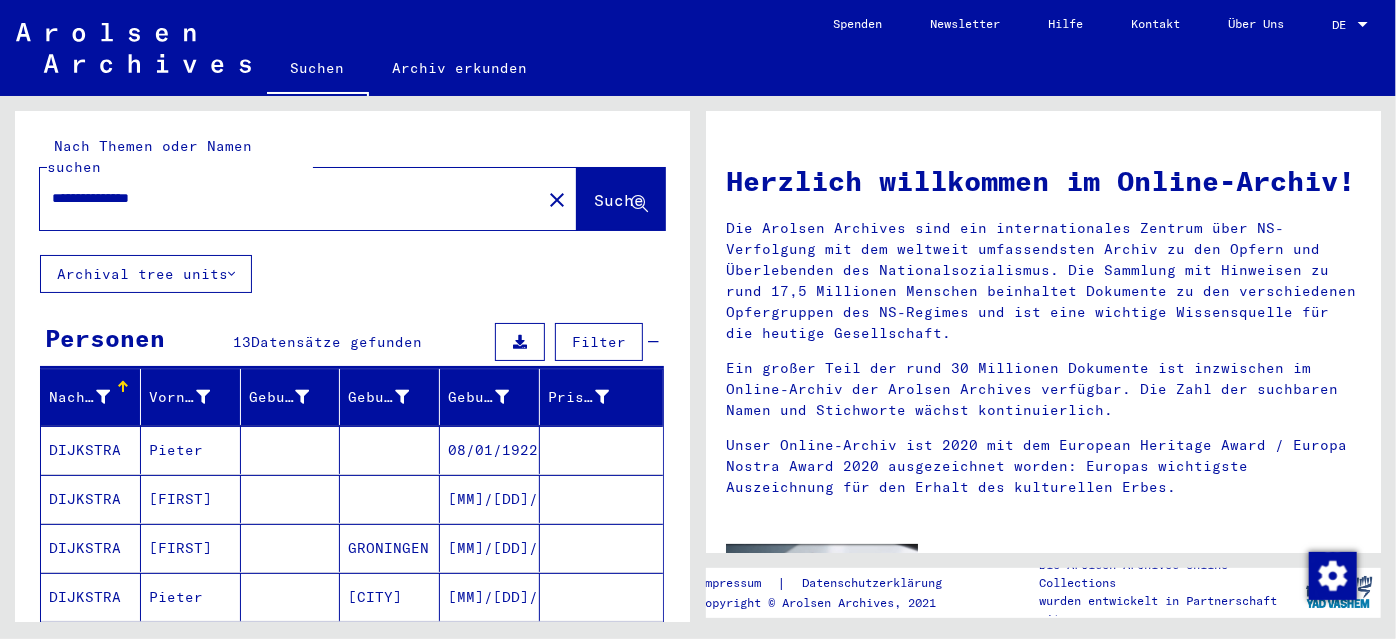 drag, startPoint x: 106, startPoint y: 178, endPoint x: -116, endPoint y: 182, distance: 222.03603 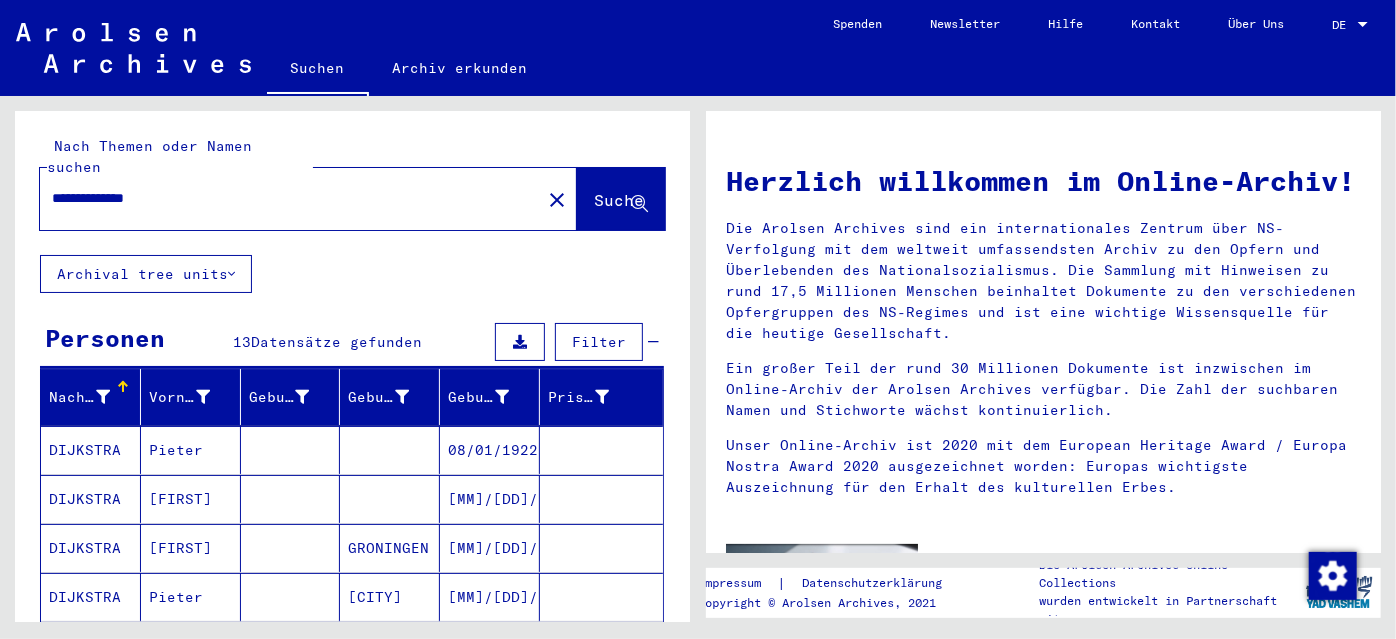 type on "**********" 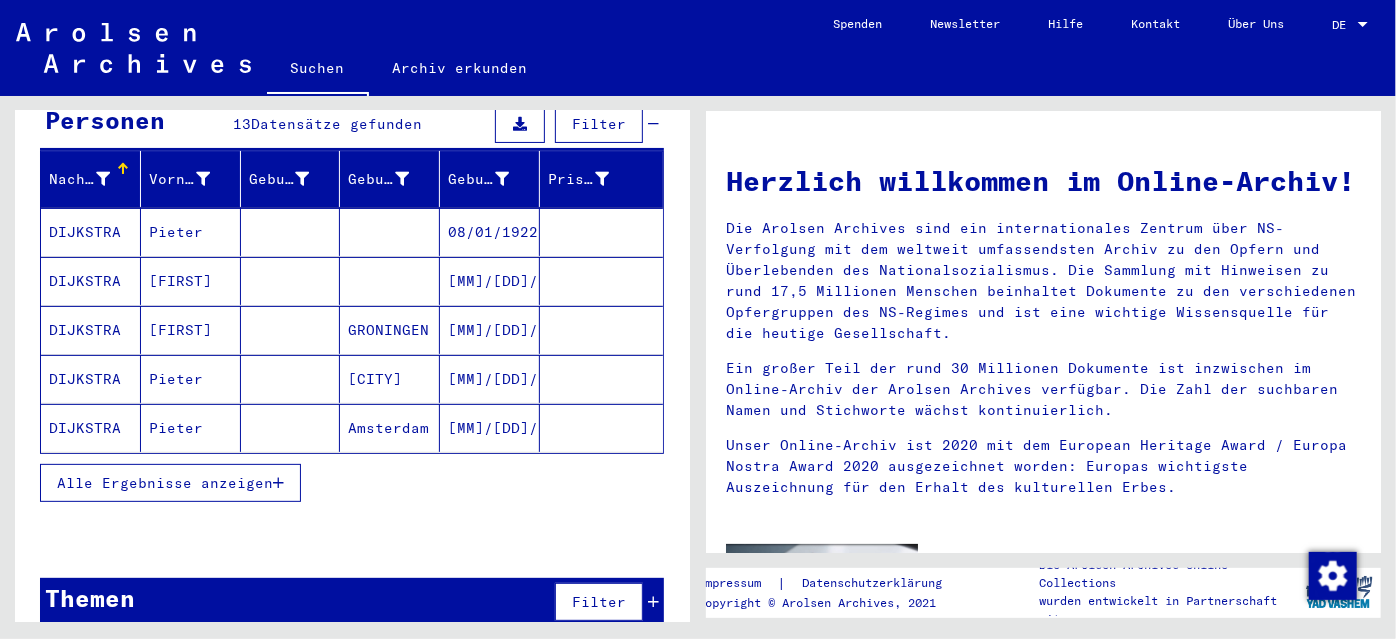 scroll, scrollTop: 220, scrollLeft: 0, axis: vertical 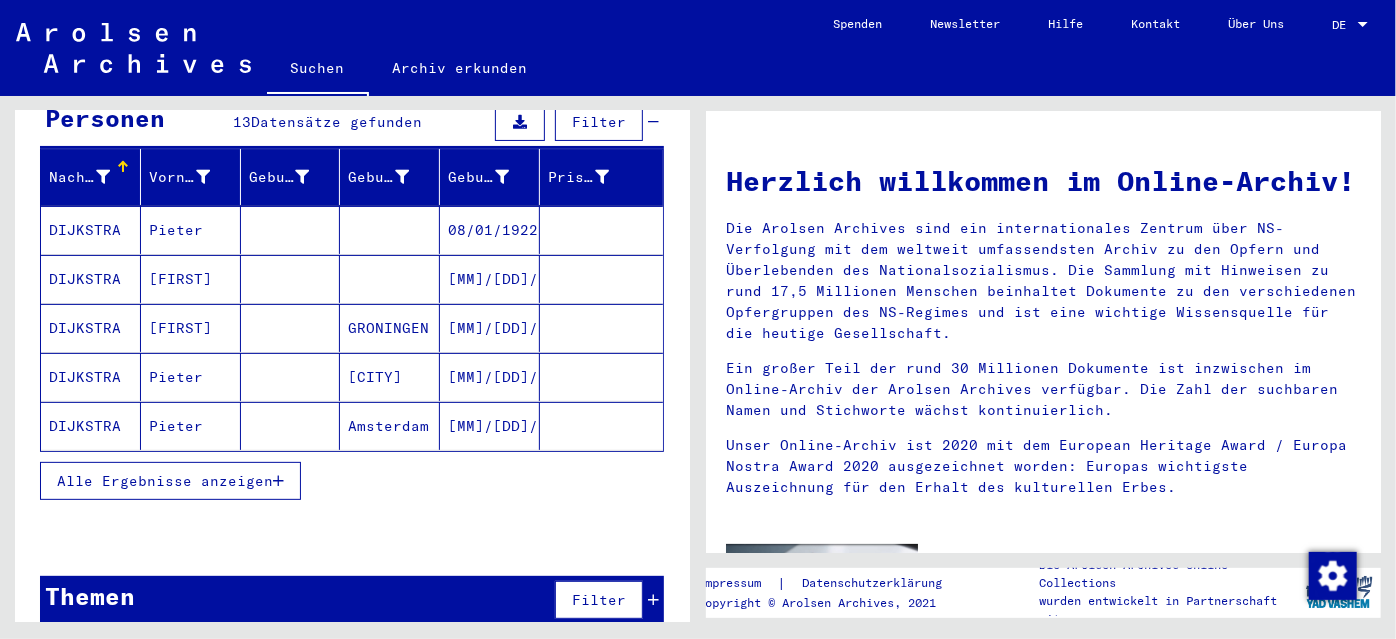 click on "Alle Ergebnisse anzeigen" at bounding box center (165, 481) 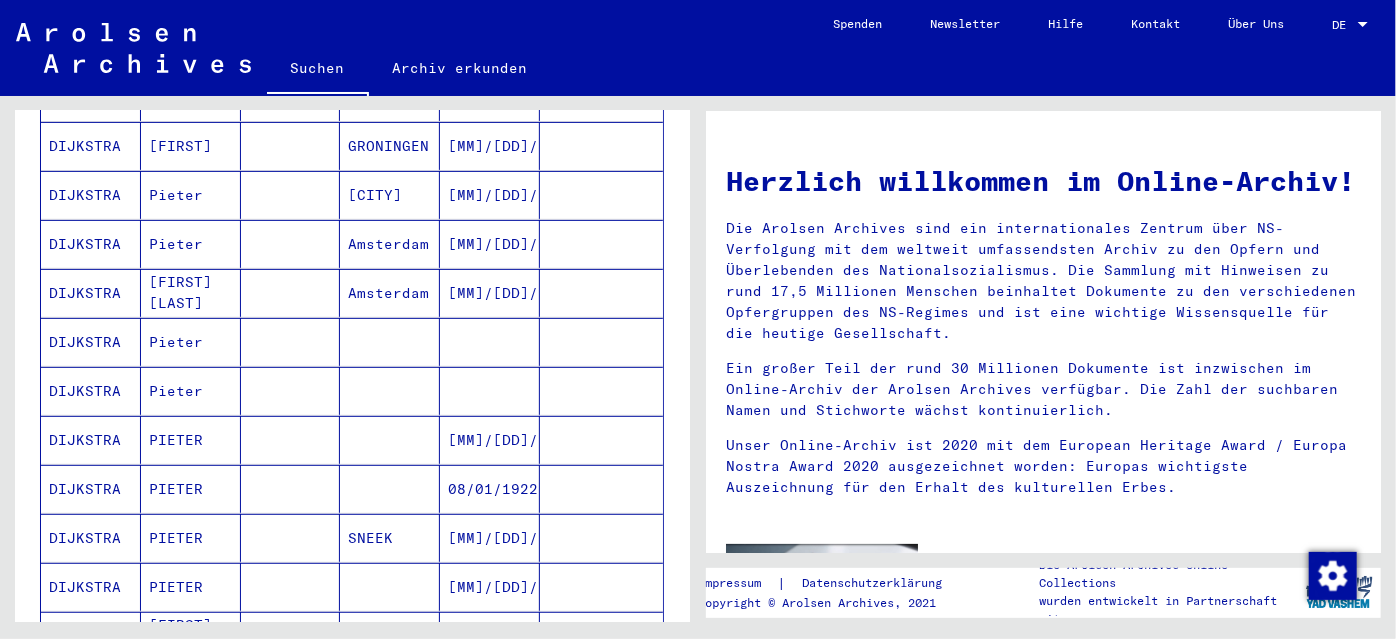 click on "Amsterdam" at bounding box center [390, 342] 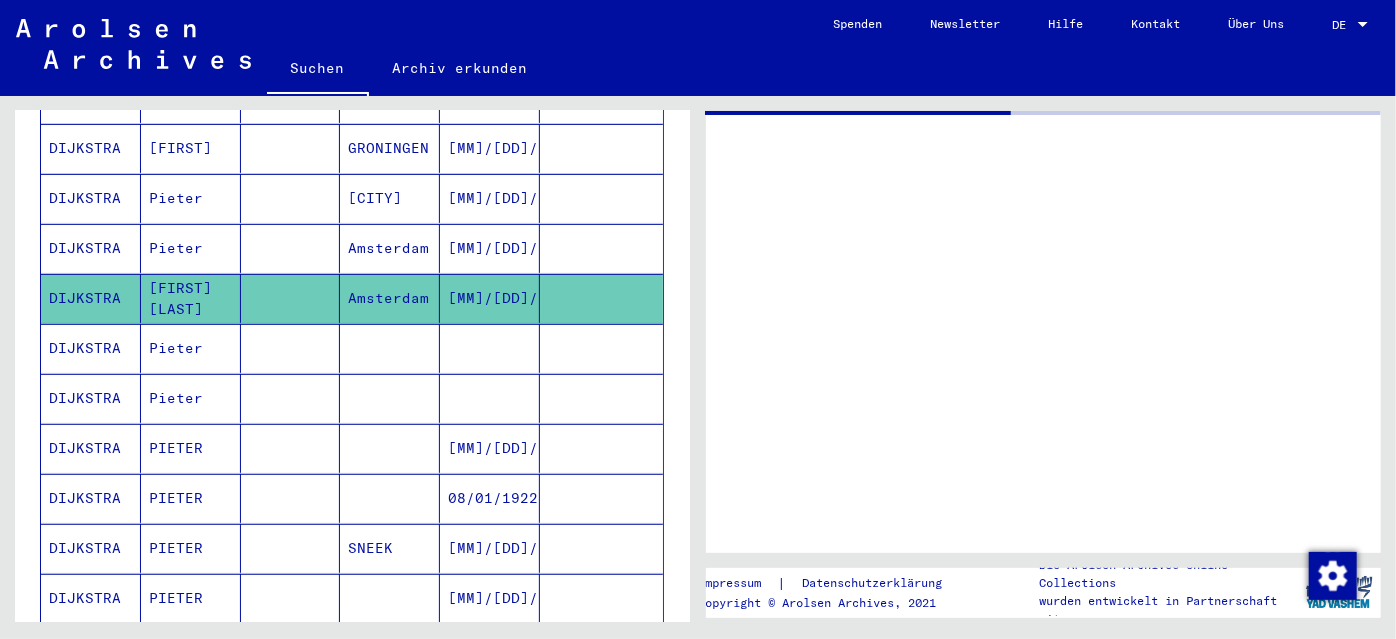 scroll, scrollTop: 403, scrollLeft: 0, axis: vertical 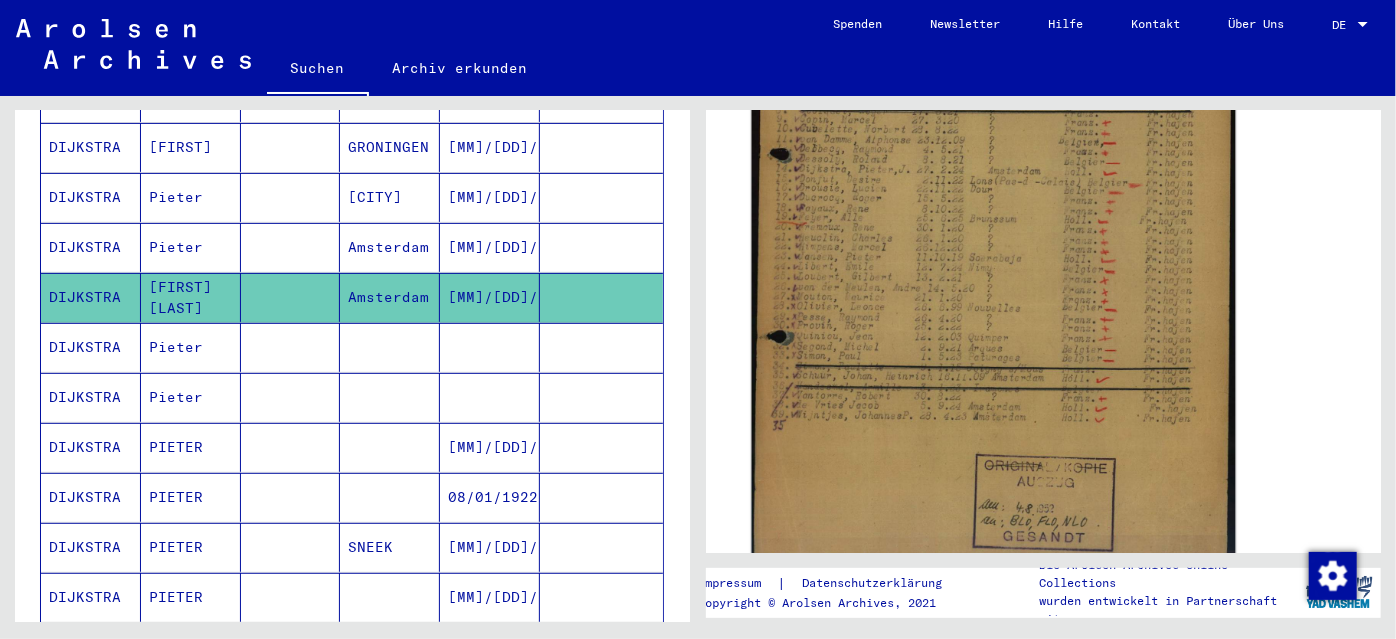 click 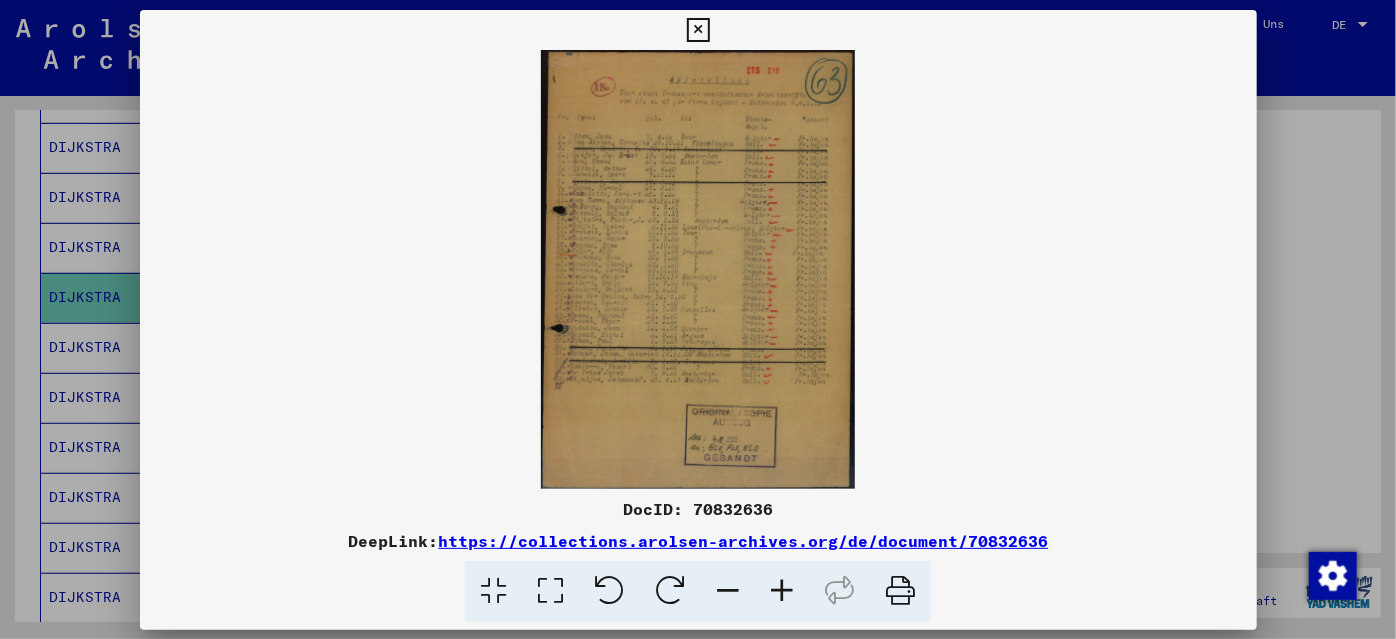 scroll, scrollTop: 544, scrollLeft: 0, axis: vertical 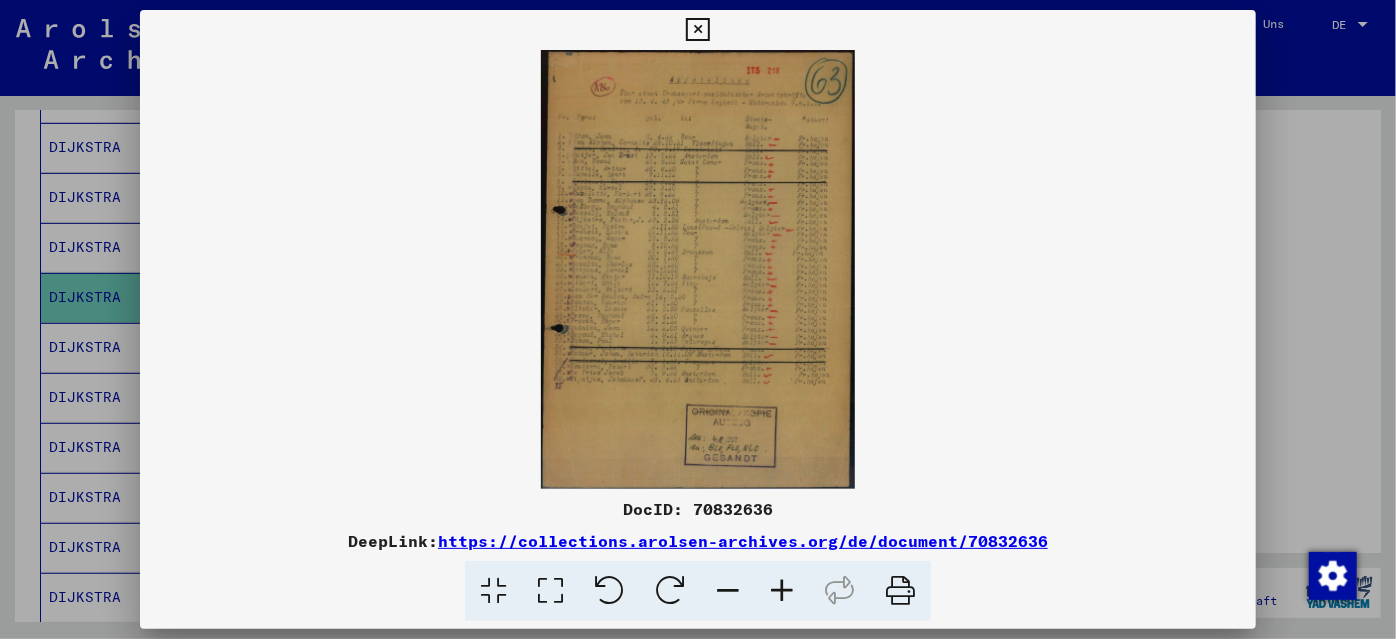 click at bounding box center [698, 269] 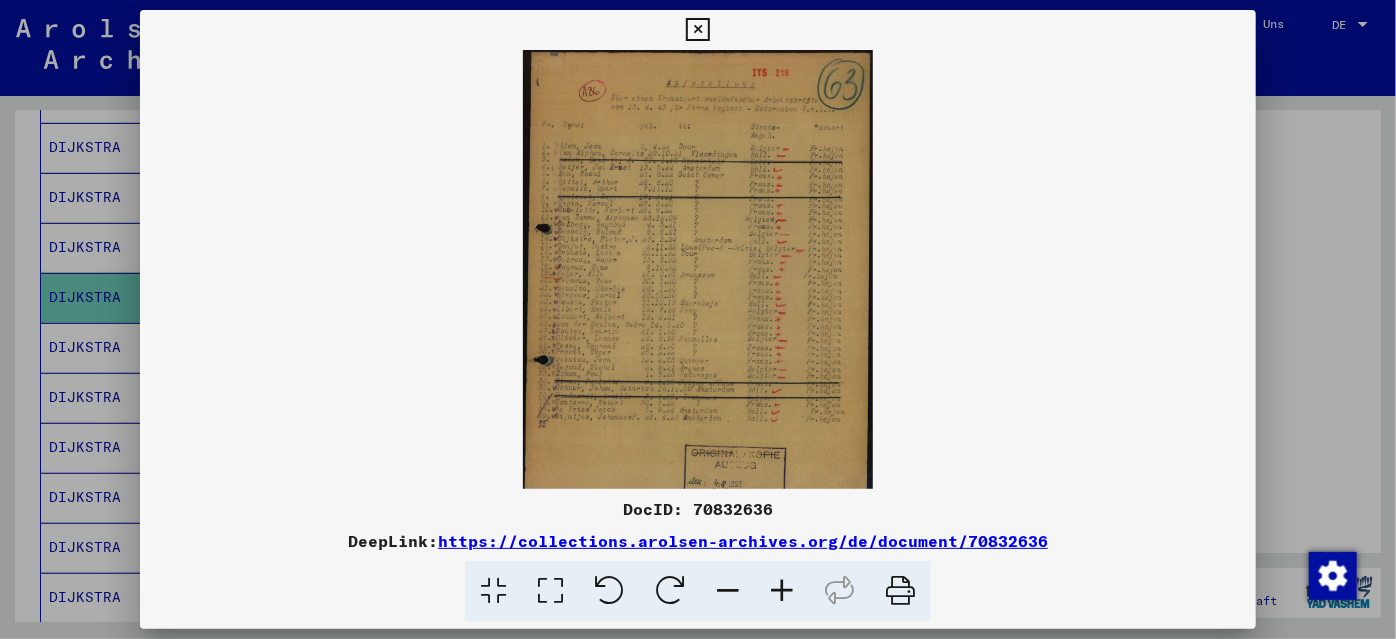 click at bounding box center (782, 591) 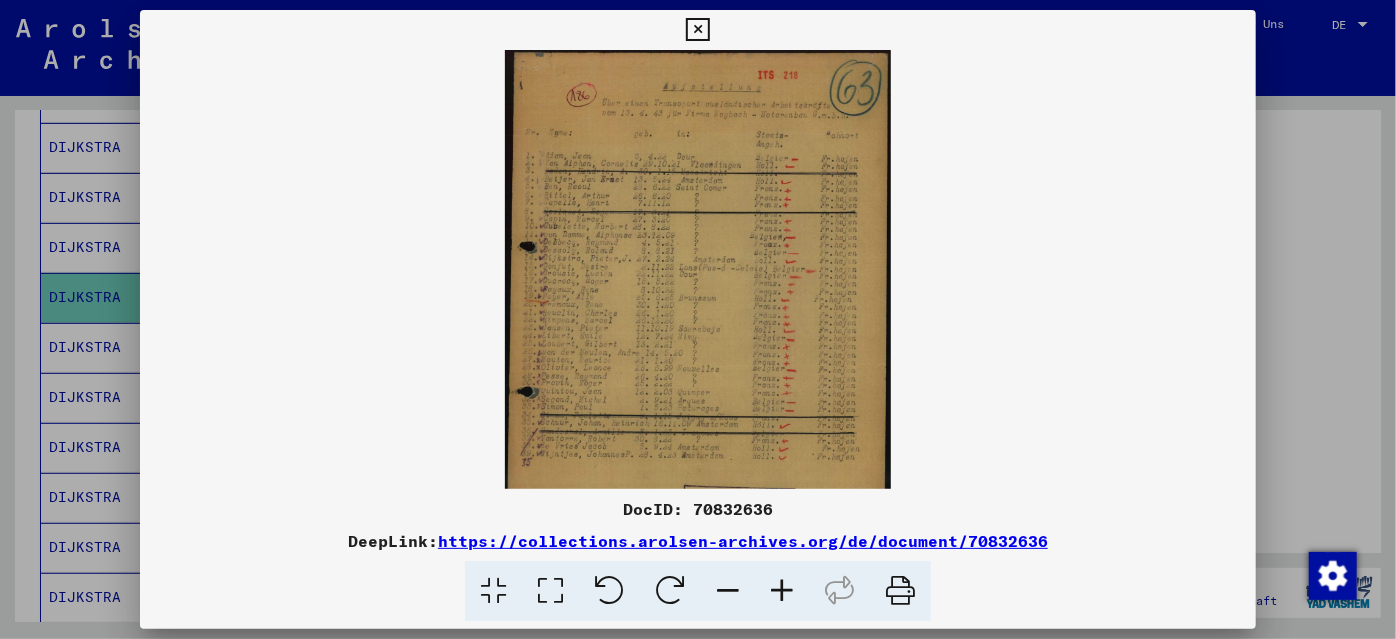 click at bounding box center (782, 591) 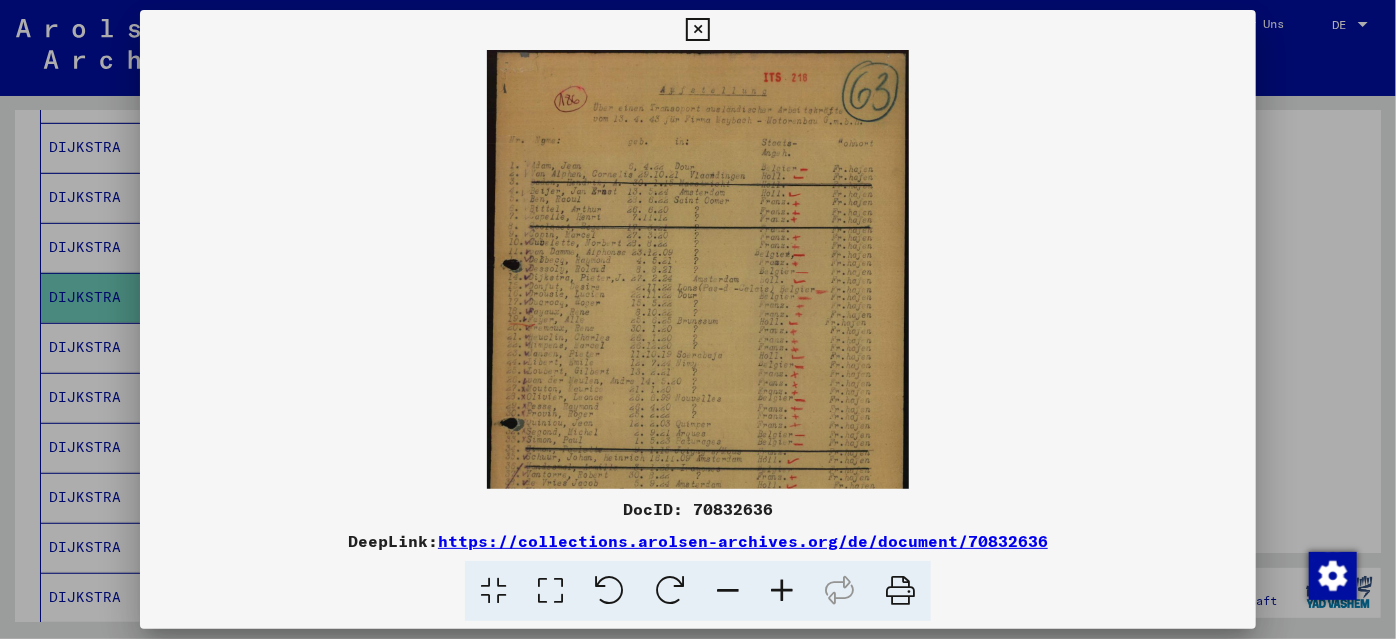click at bounding box center (782, 591) 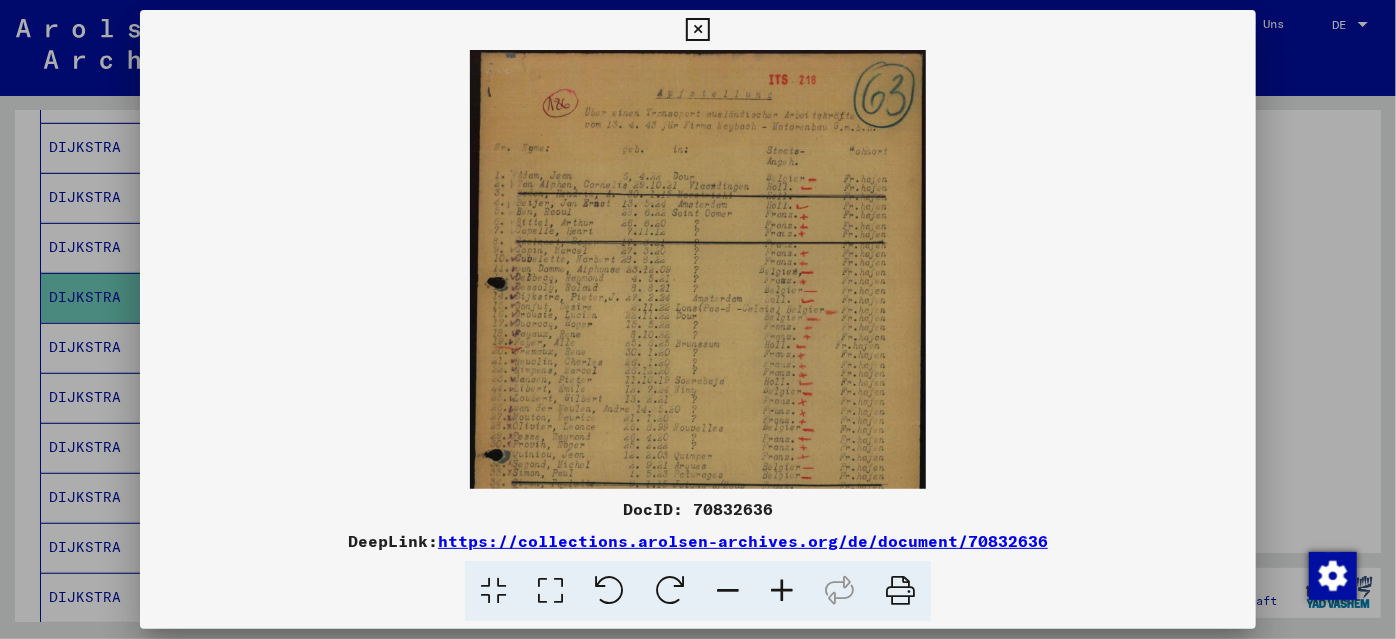 click at bounding box center (782, 591) 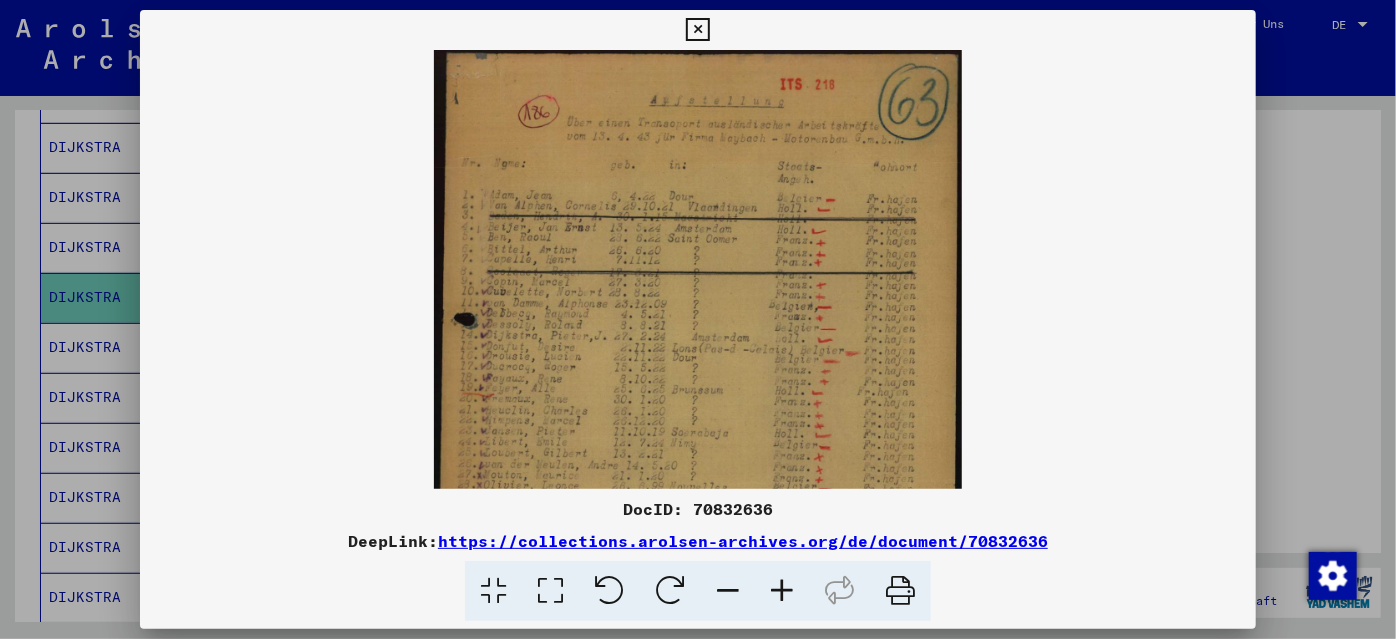 click at bounding box center (782, 591) 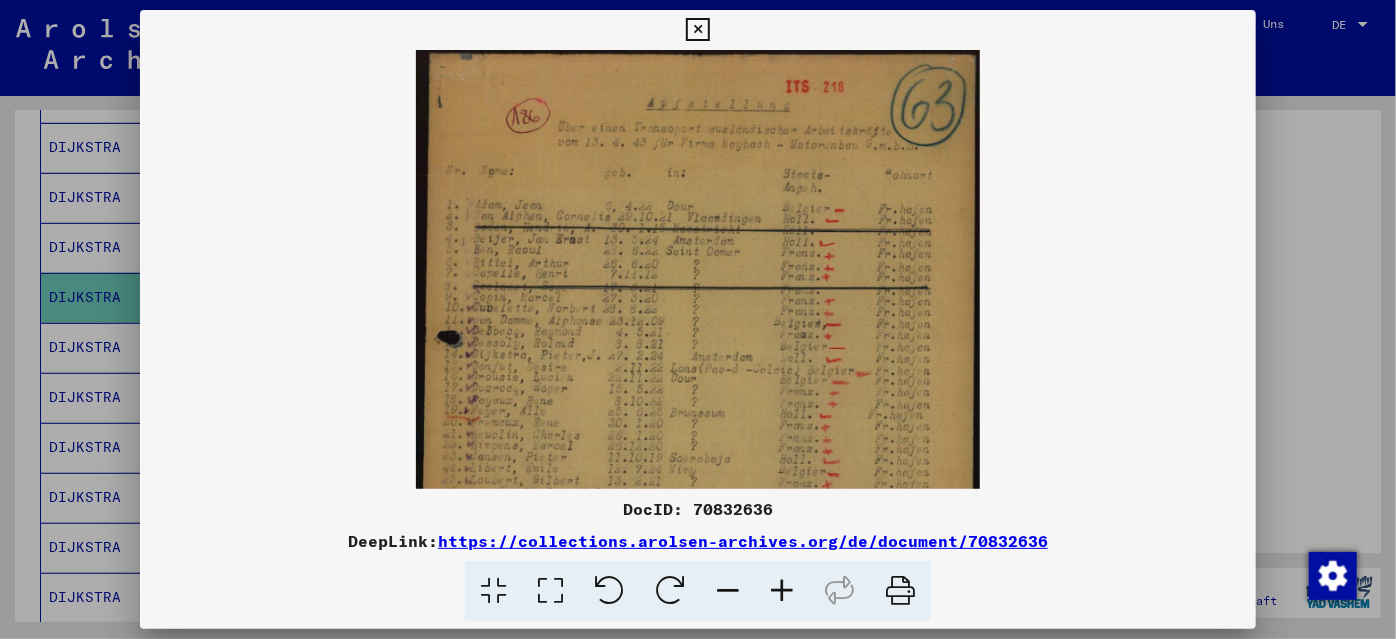 click at bounding box center (782, 591) 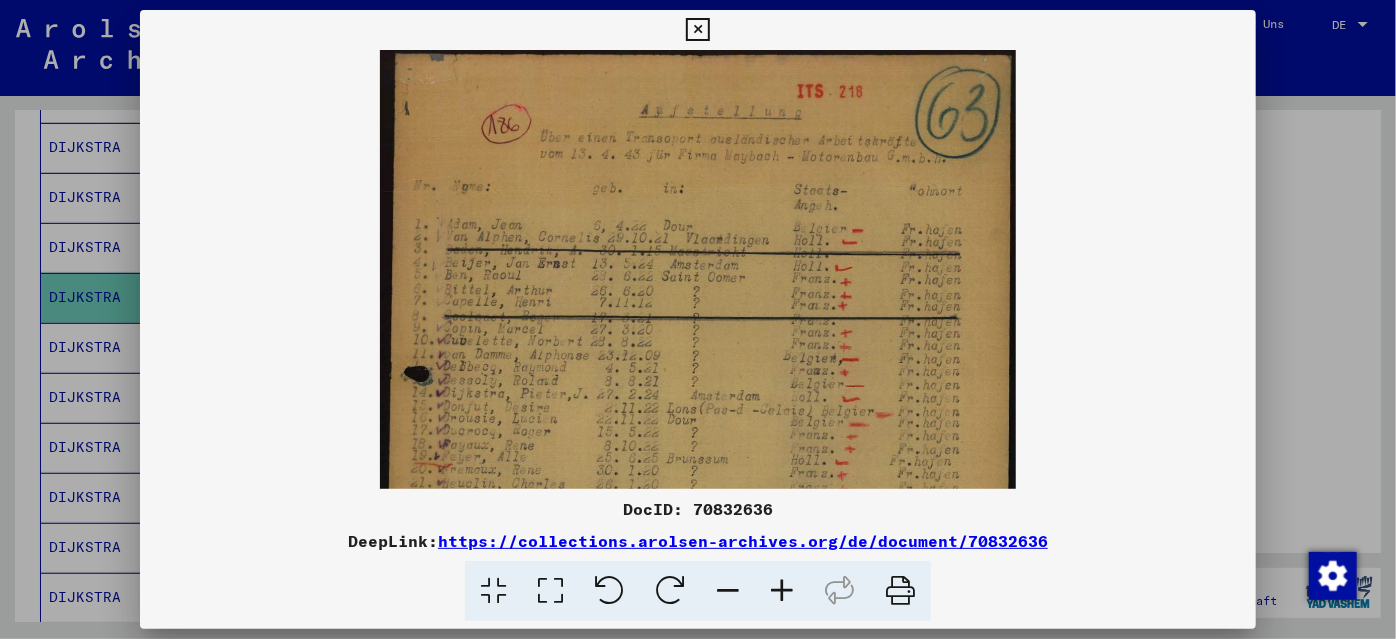 click at bounding box center [782, 591] 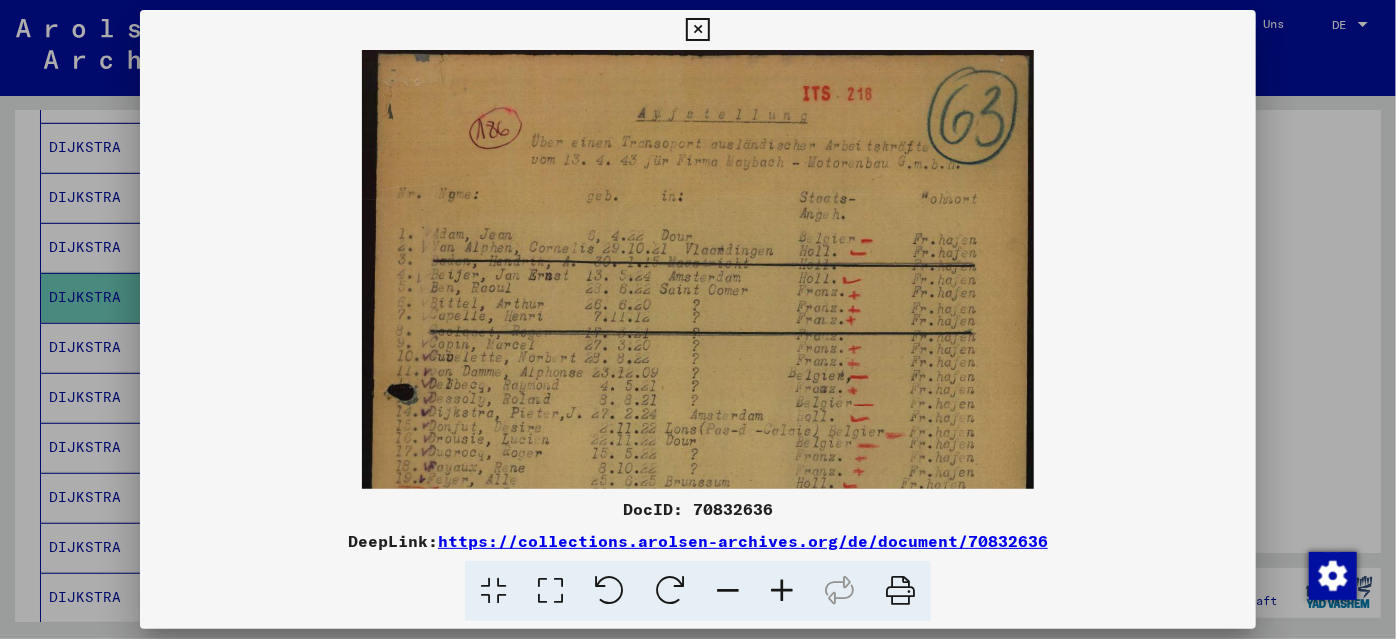 click at bounding box center (782, 591) 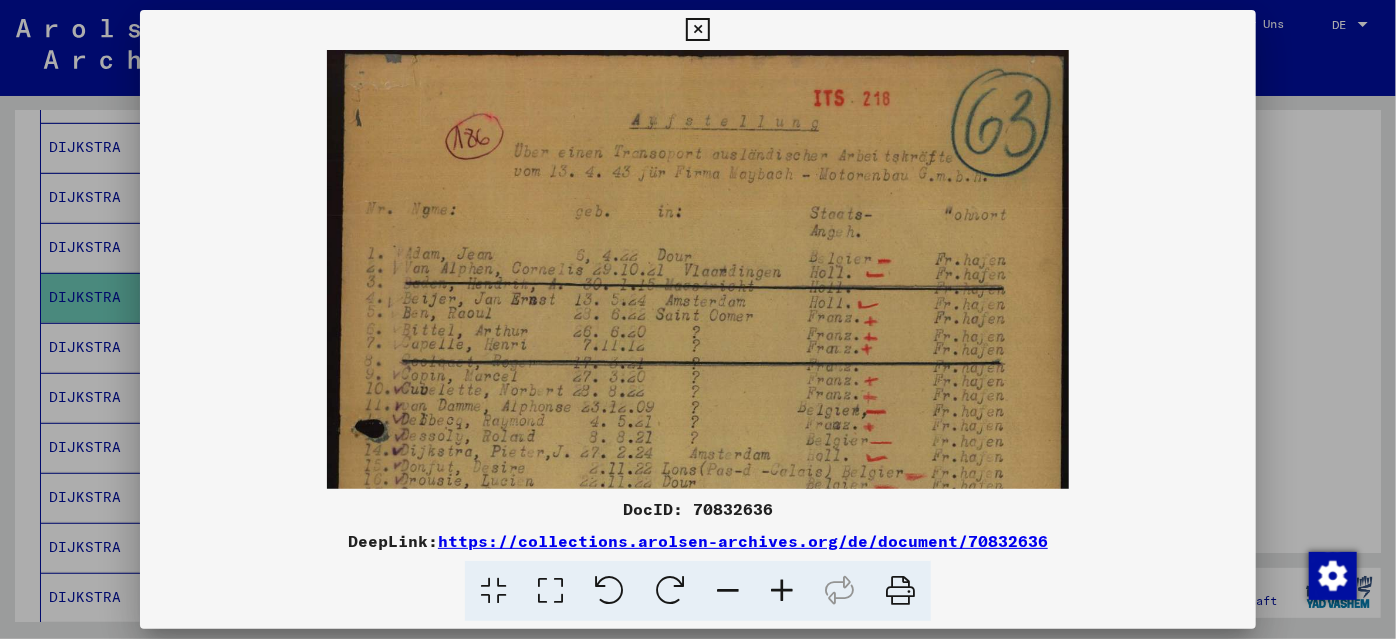 click at bounding box center (782, 591) 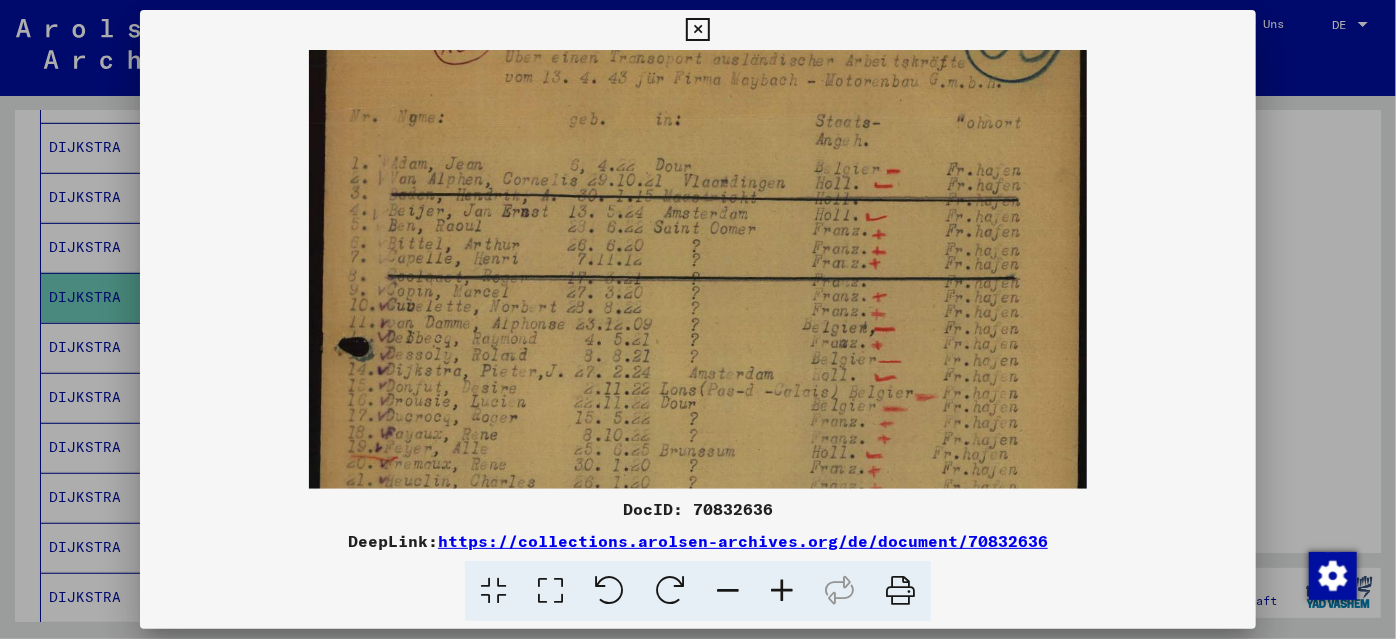 scroll, scrollTop: 135, scrollLeft: 0, axis: vertical 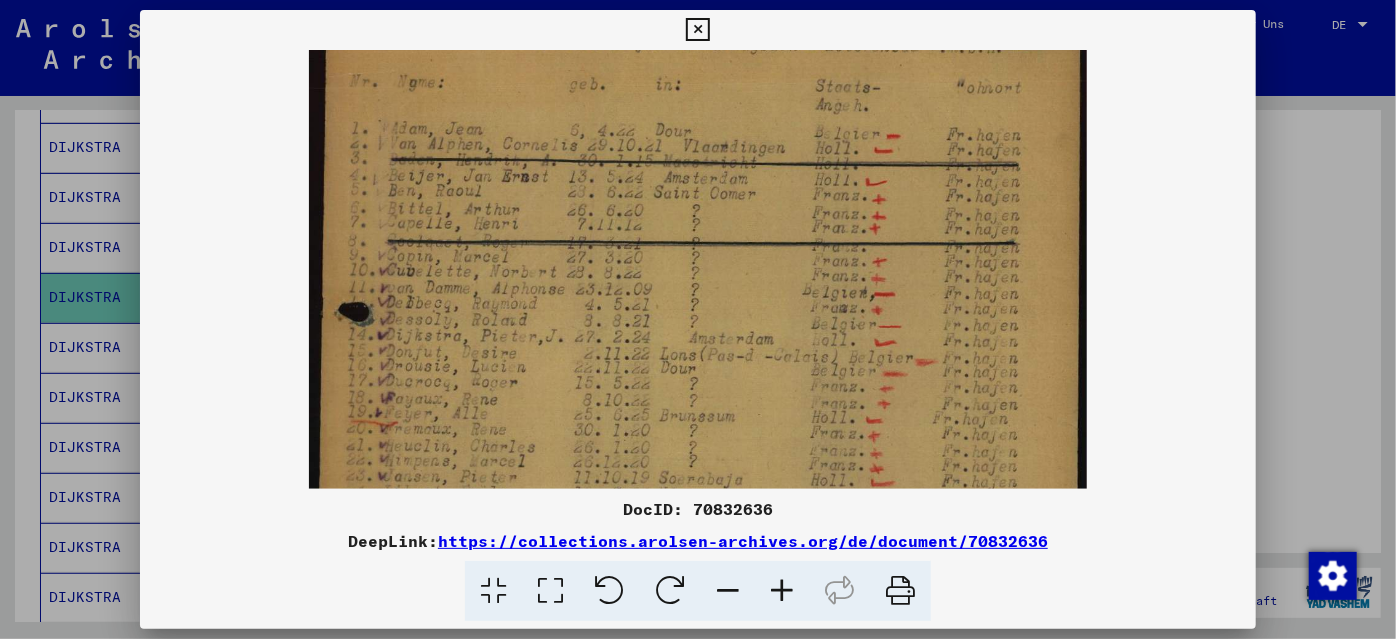 drag, startPoint x: 644, startPoint y: 433, endPoint x: 641, endPoint y: 298, distance: 135.03333 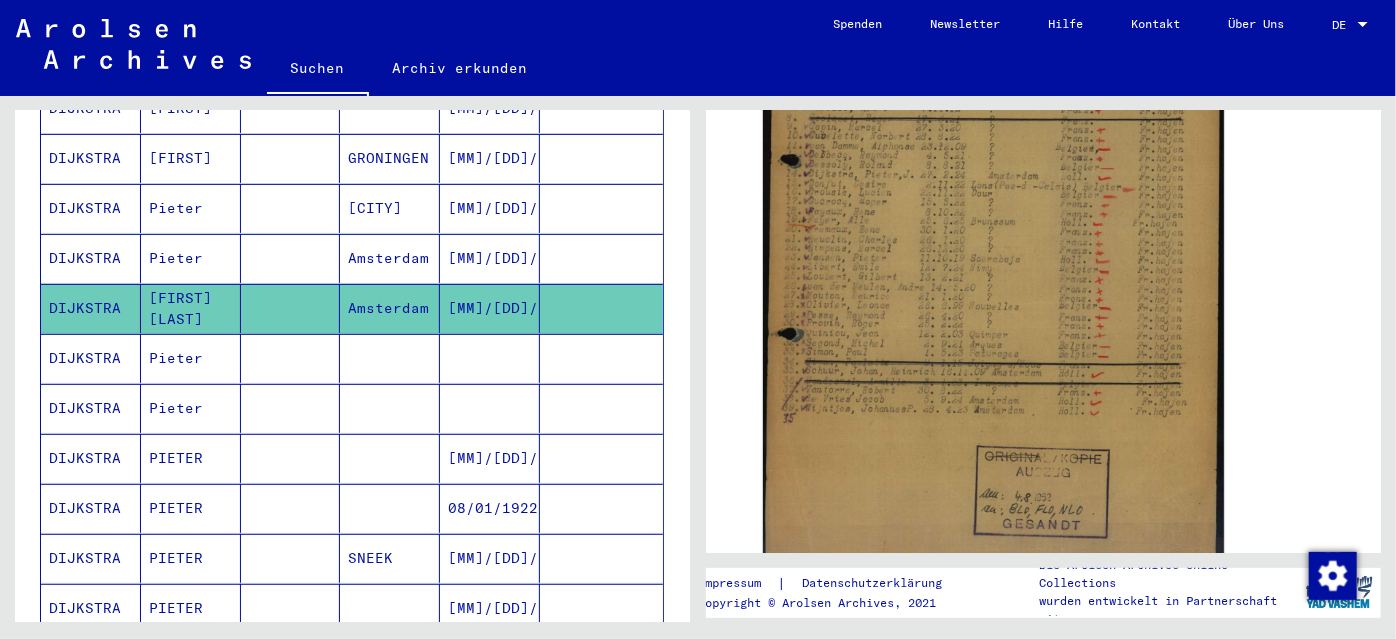 scroll, scrollTop: 403, scrollLeft: 0, axis: vertical 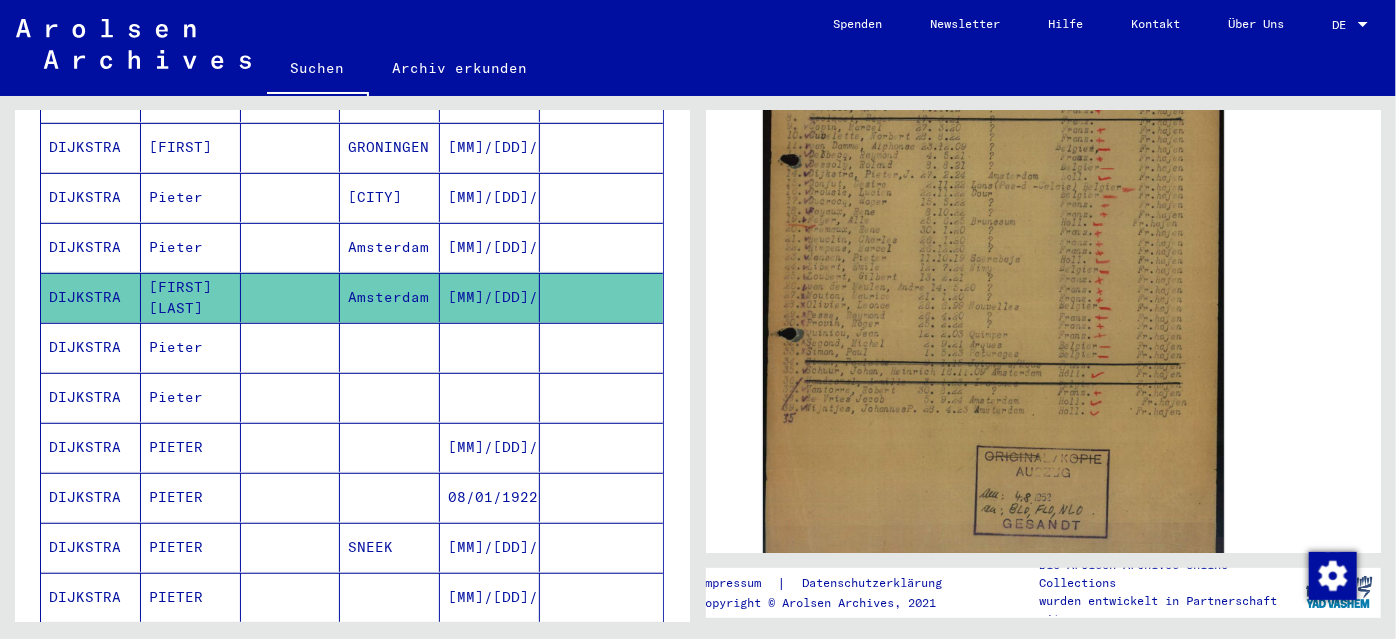 click on "[MM]/[DD]/[YYYY]" at bounding box center (490, 297) 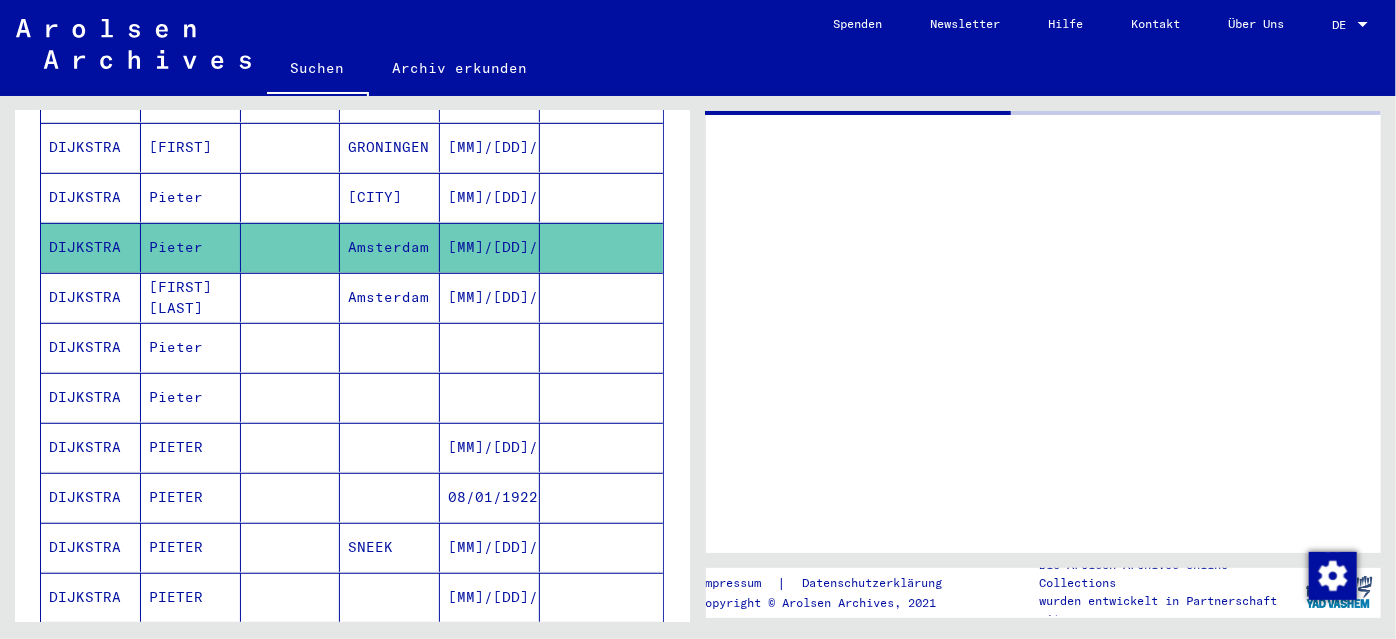 scroll, scrollTop: 0, scrollLeft: 0, axis: both 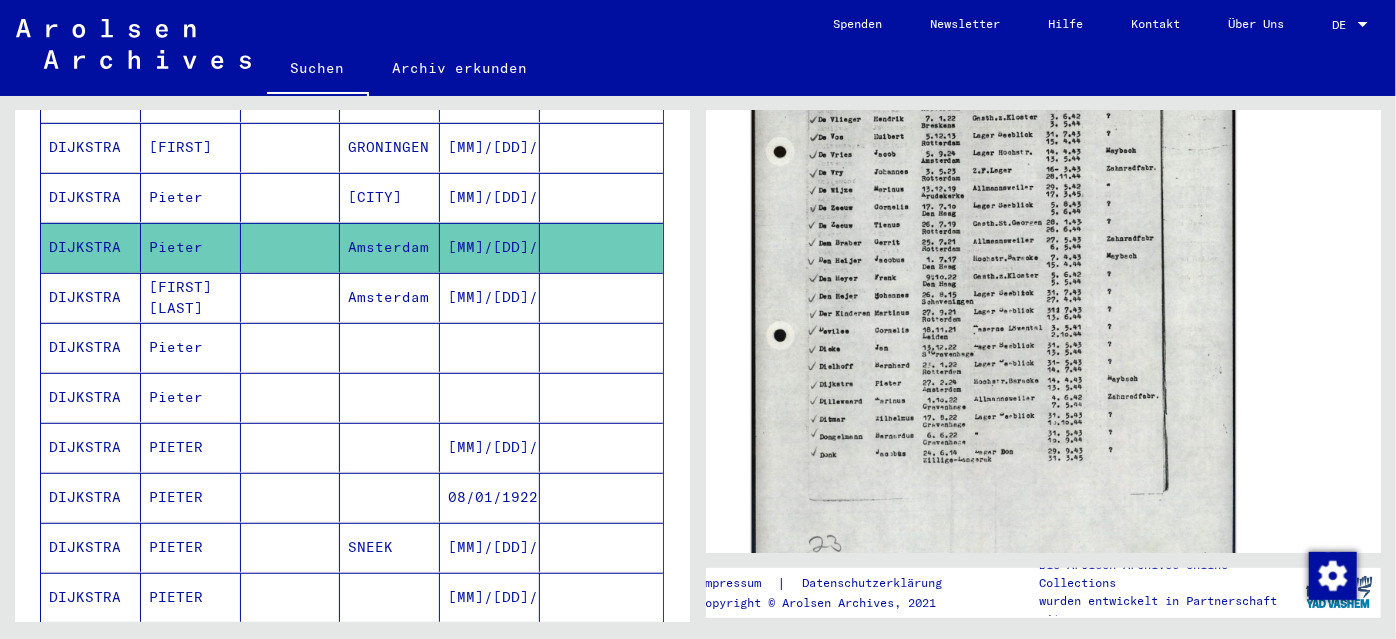 click 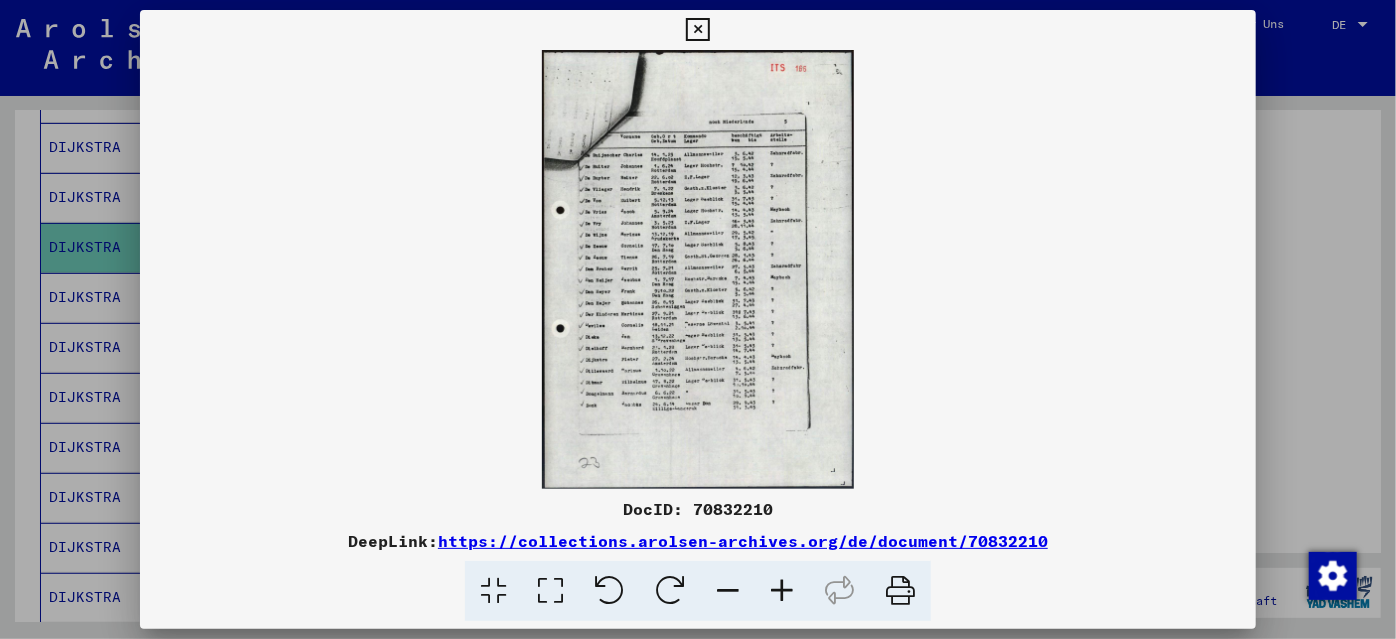 click at bounding box center (782, 591) 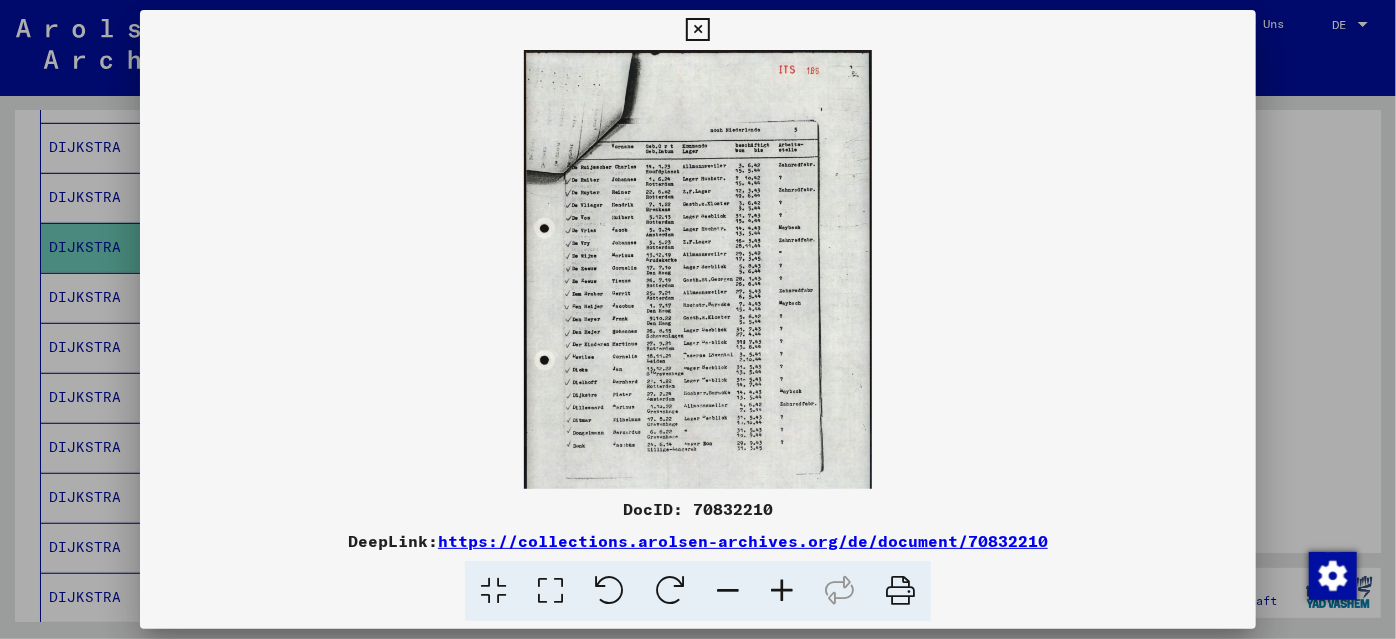 click at bounding box center [782, 591] 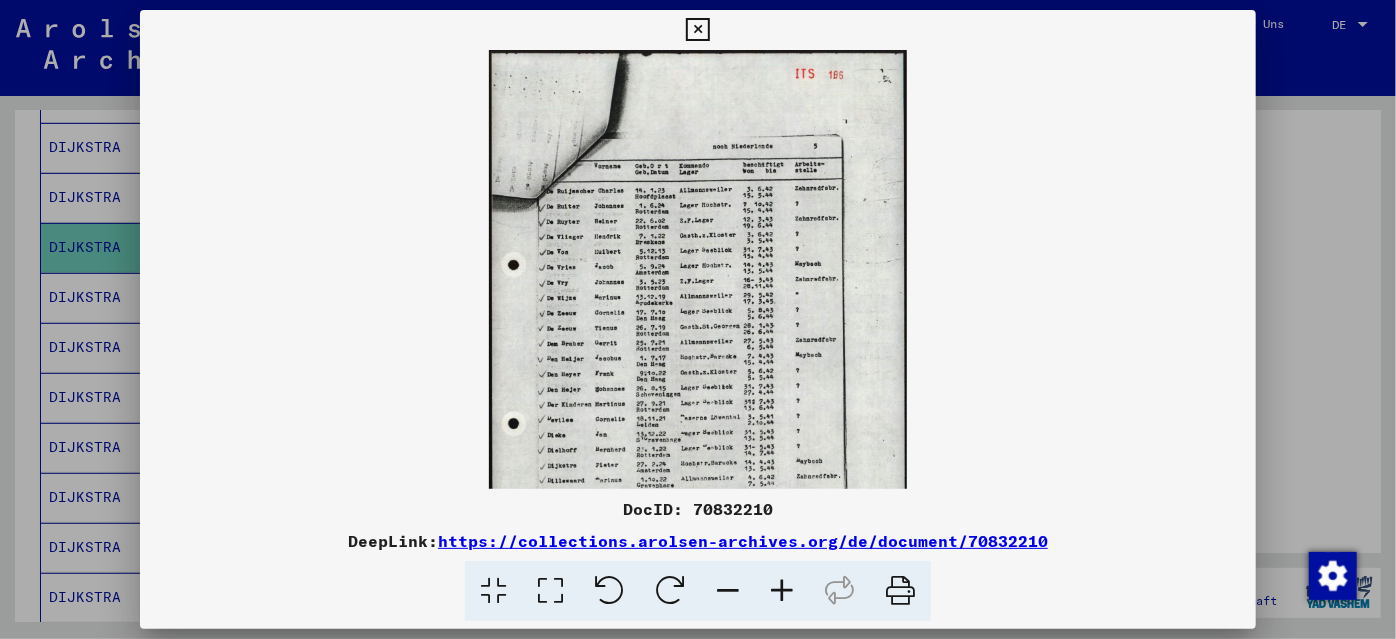 click at bounding box center [782, 591] 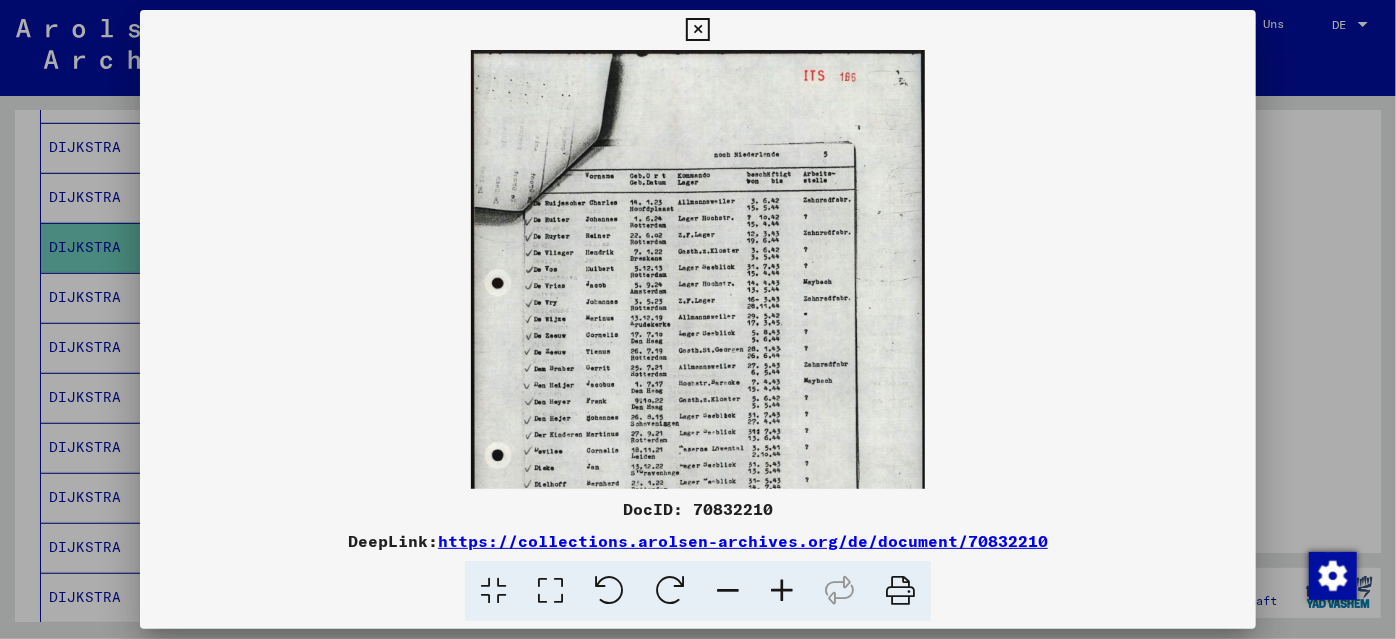 click at bounding box center [782, 591] 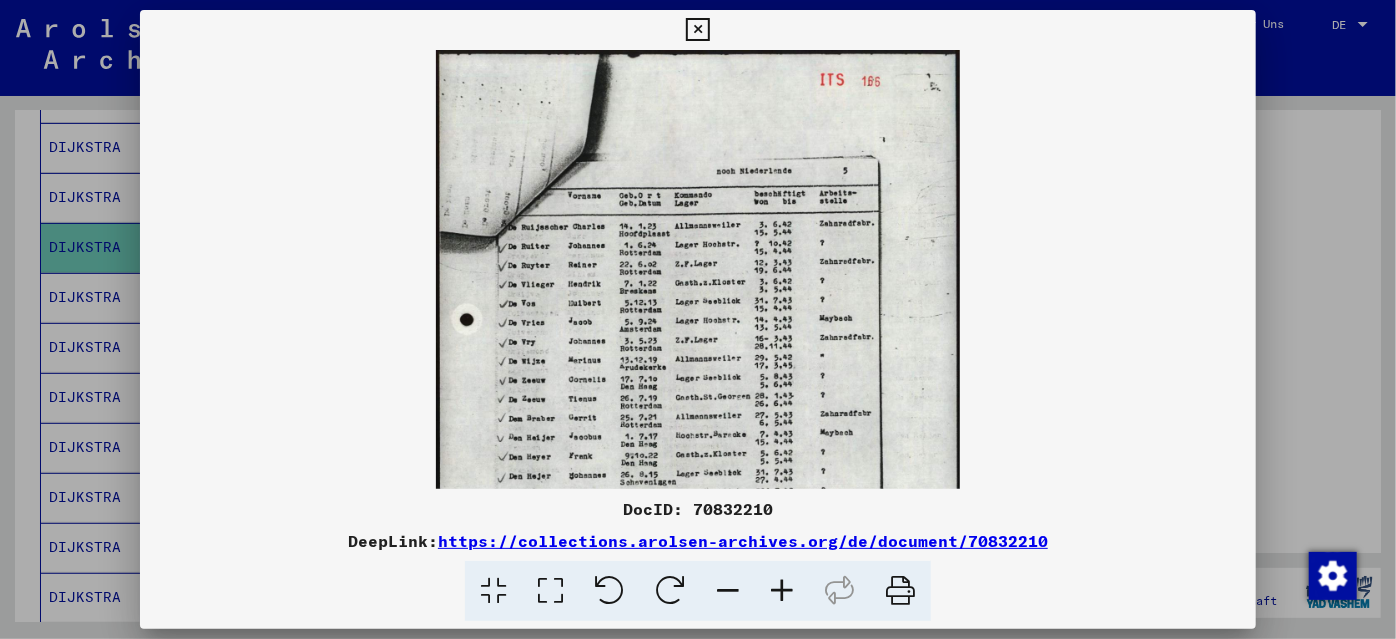 click at bounding box center (782, 591) 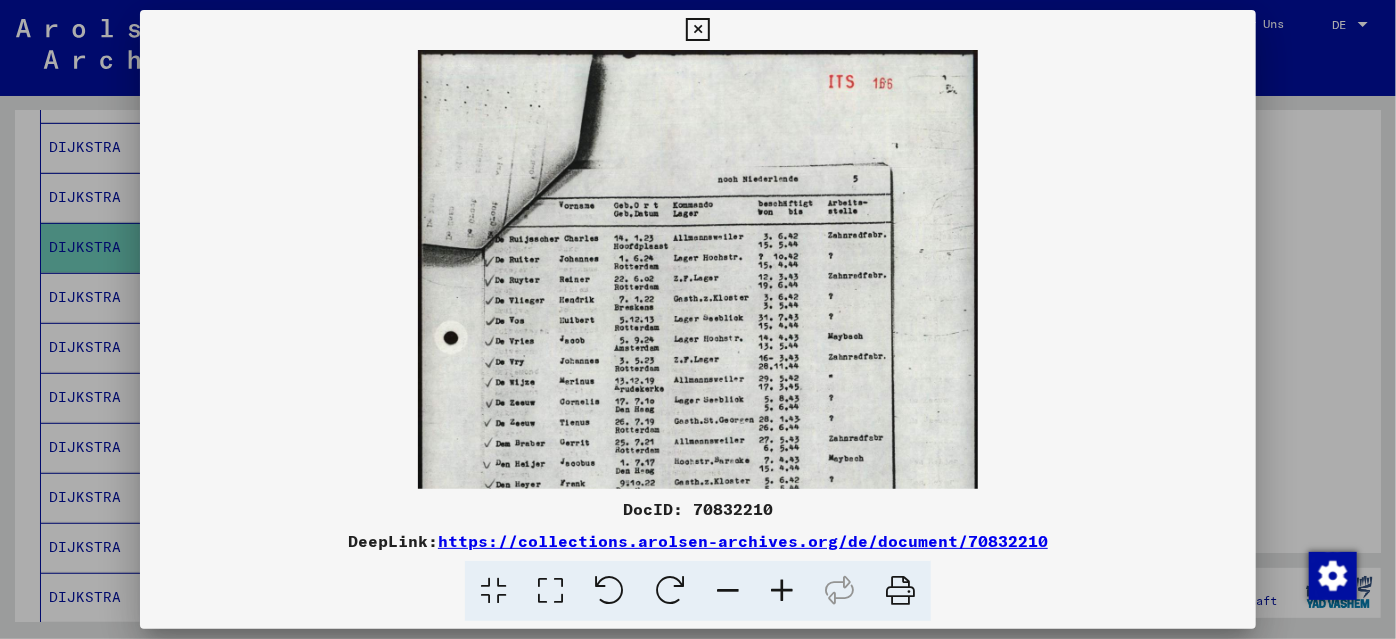 click at bounding box center (782, 591) 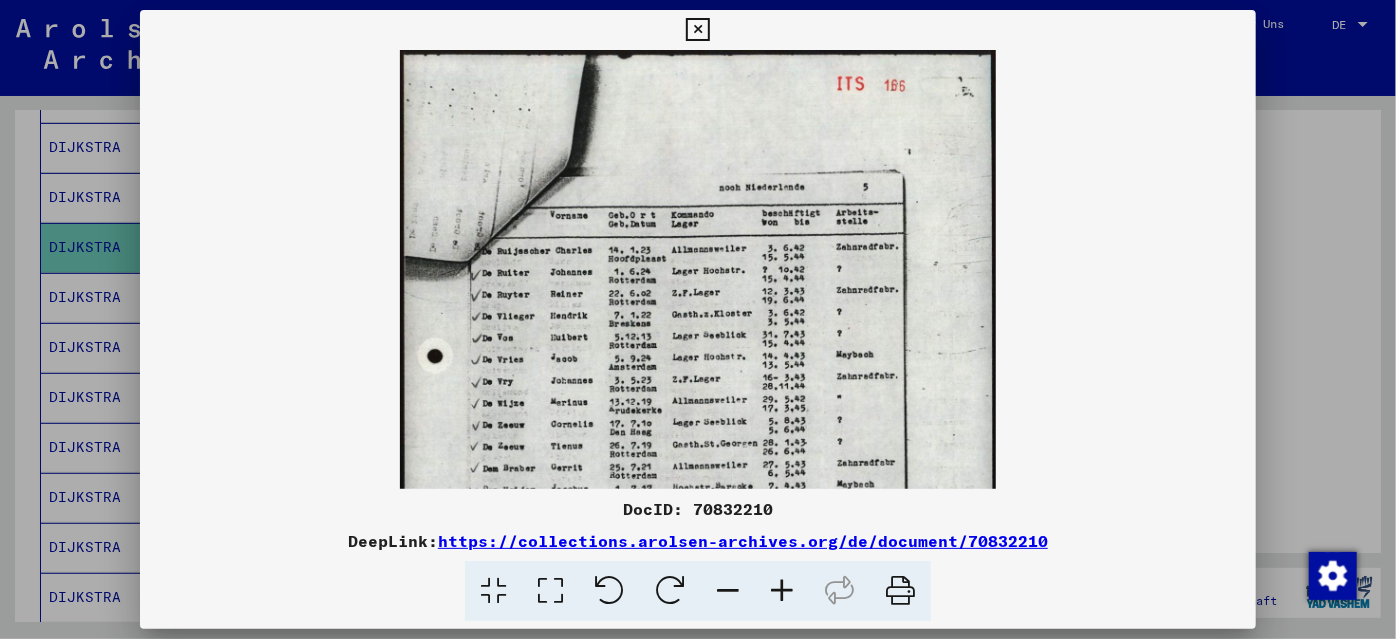click at bounding box center (782, 591) 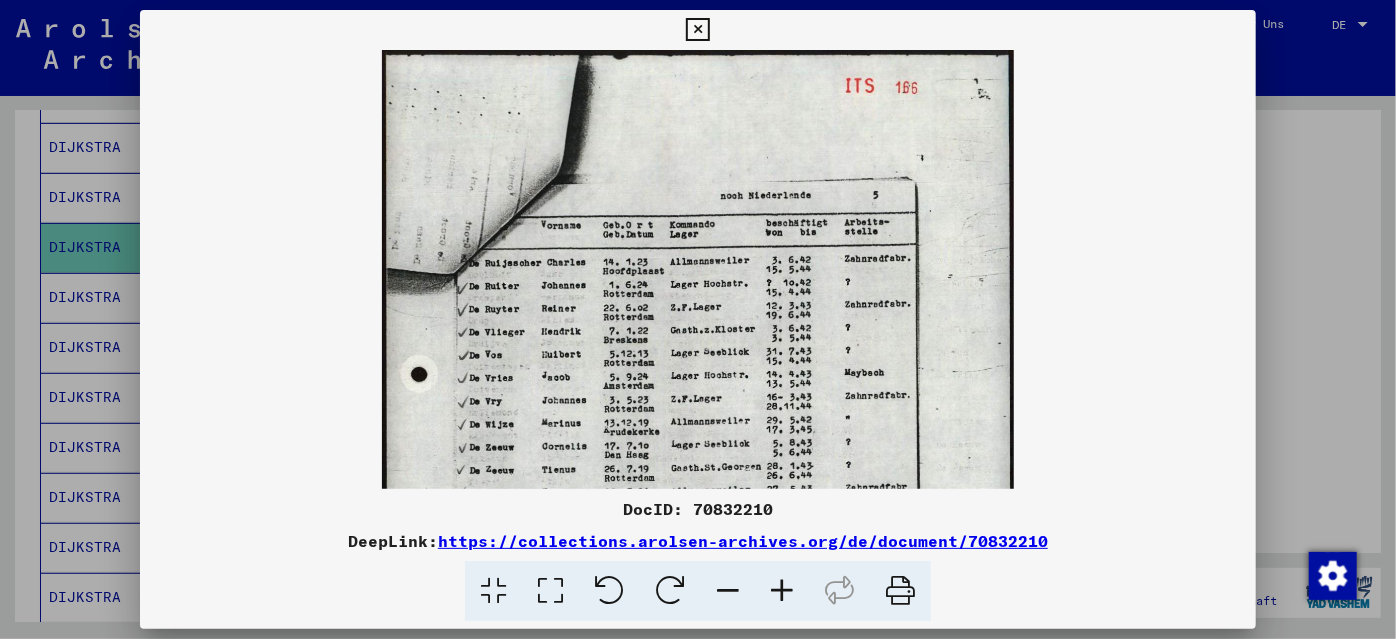 click at bounding box center [782, 591] 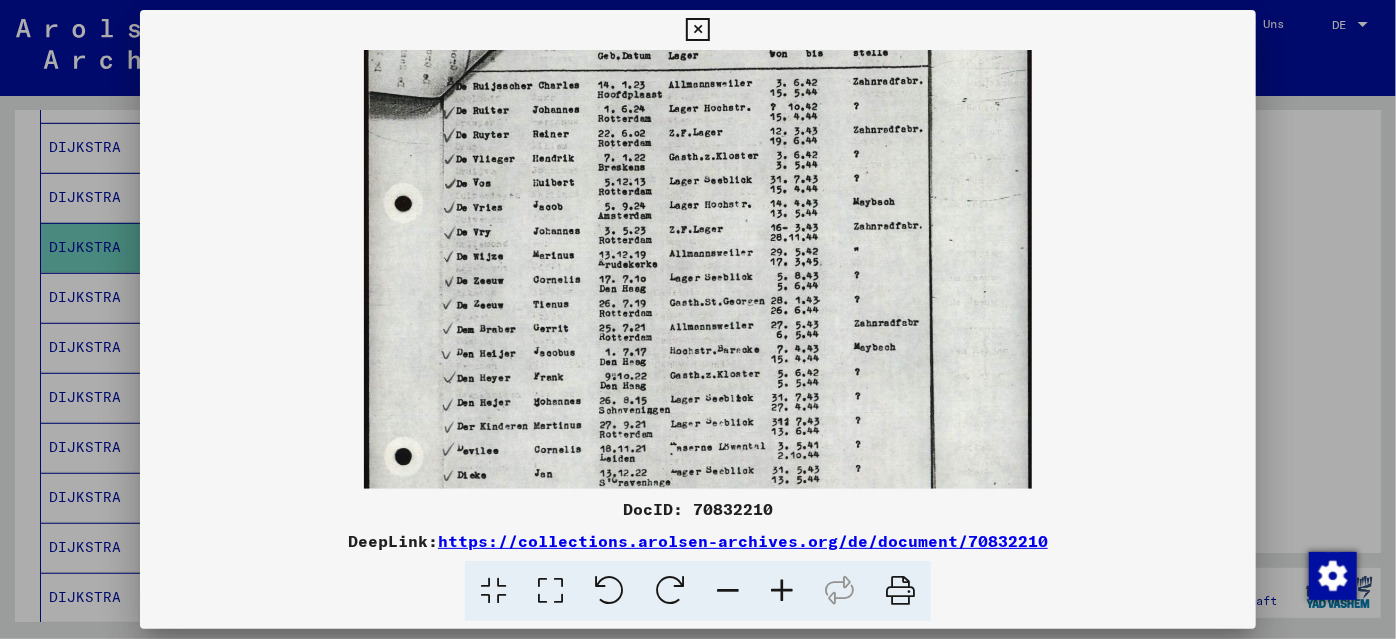 scroll, scrollTop: 192, scrollLeft: 0, axis: vertical 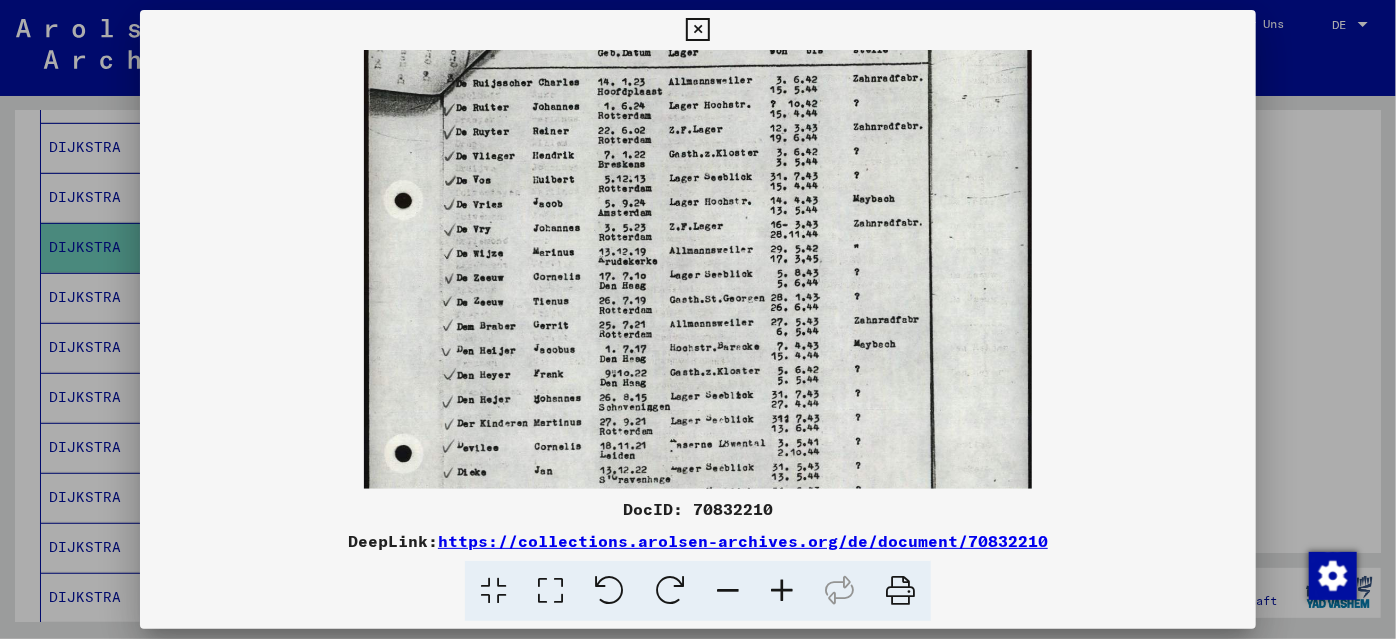 drag, startPoint x: 713, startPoint y: 415, endPoint x: 716, endPoint y: 223, distance: 192.02344 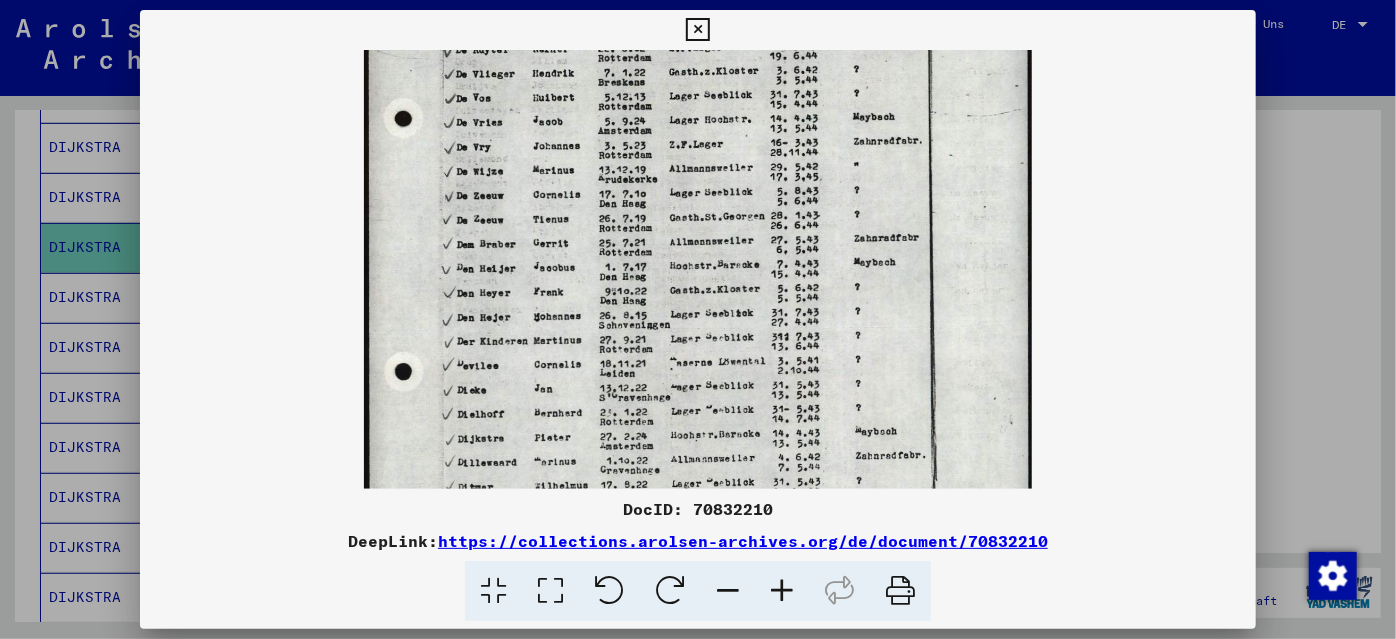 scroll, scrollTop: 299, scrollLeft: 0, axis: vertical 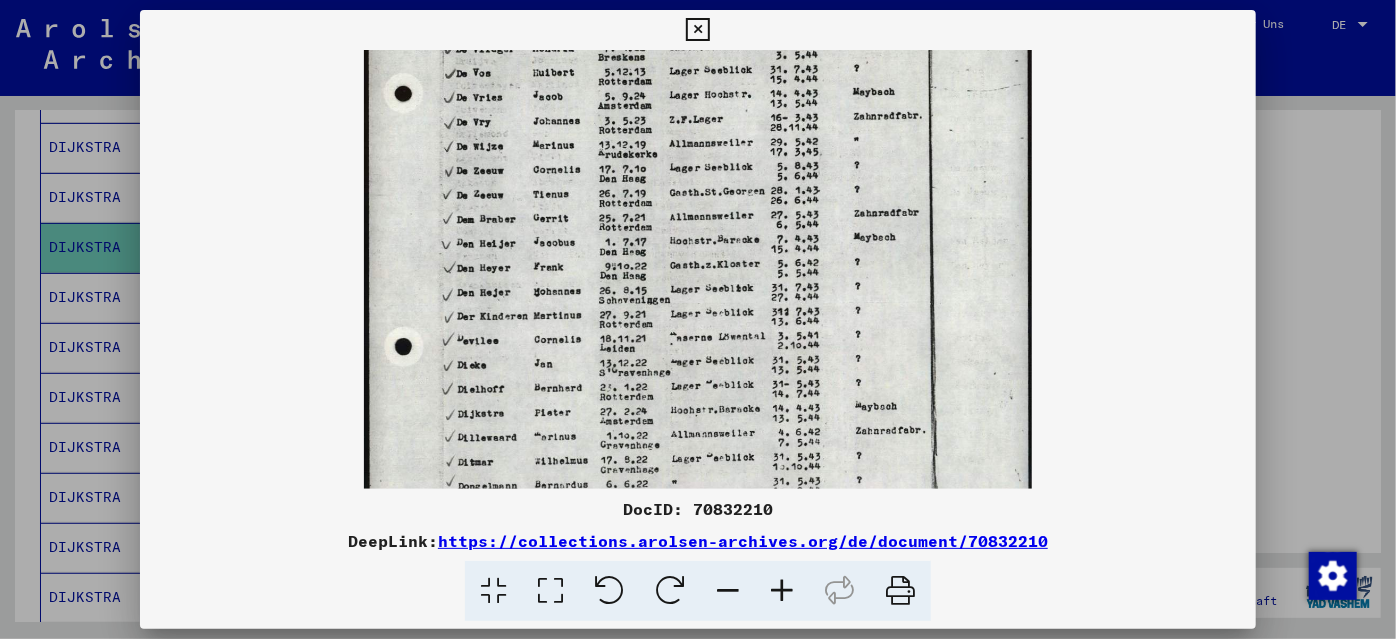 drag, startPoint x: 700, startPoint y: 367, endPoint x: 705, endPoint y: 260, distance: 107.11676 